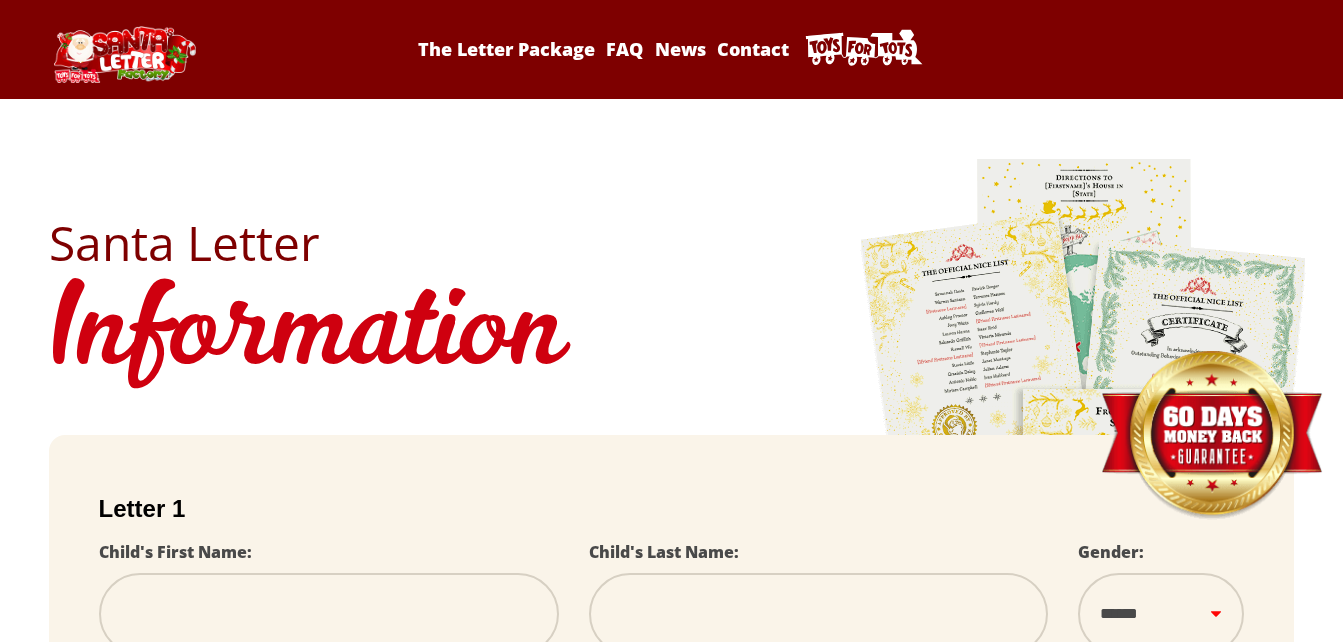scroll, scrollTop: 0, scrollLeft: 0, axis: both 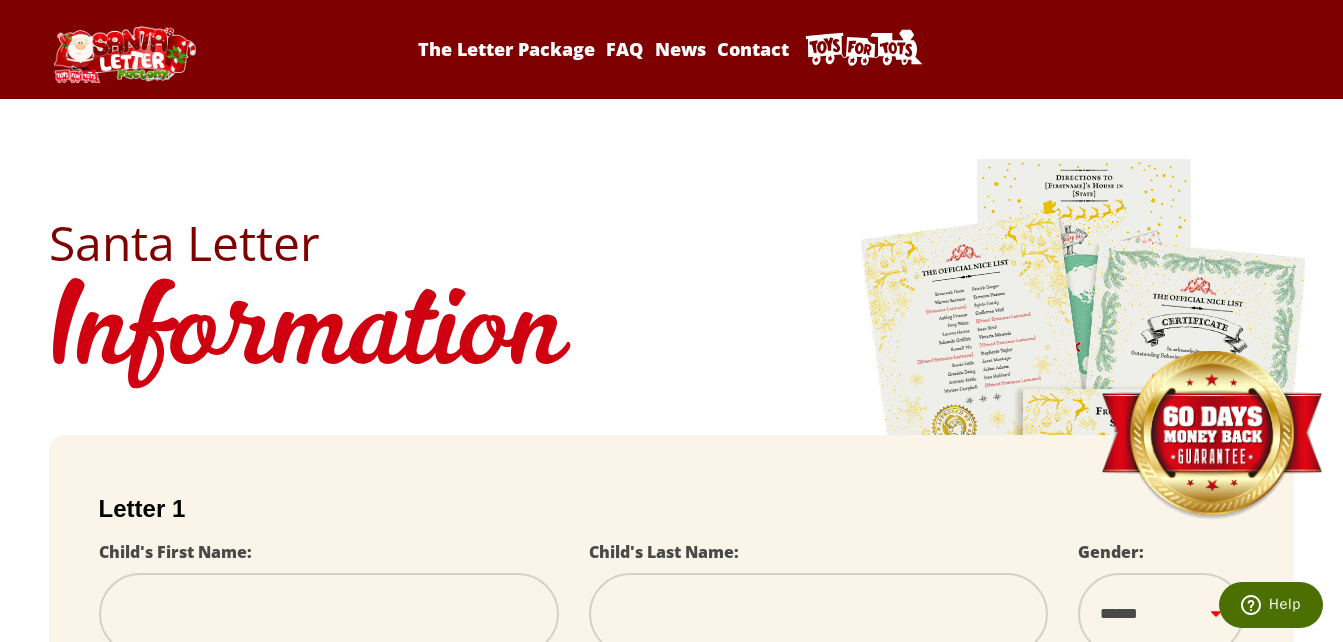 click at bounding box center (329, 614) 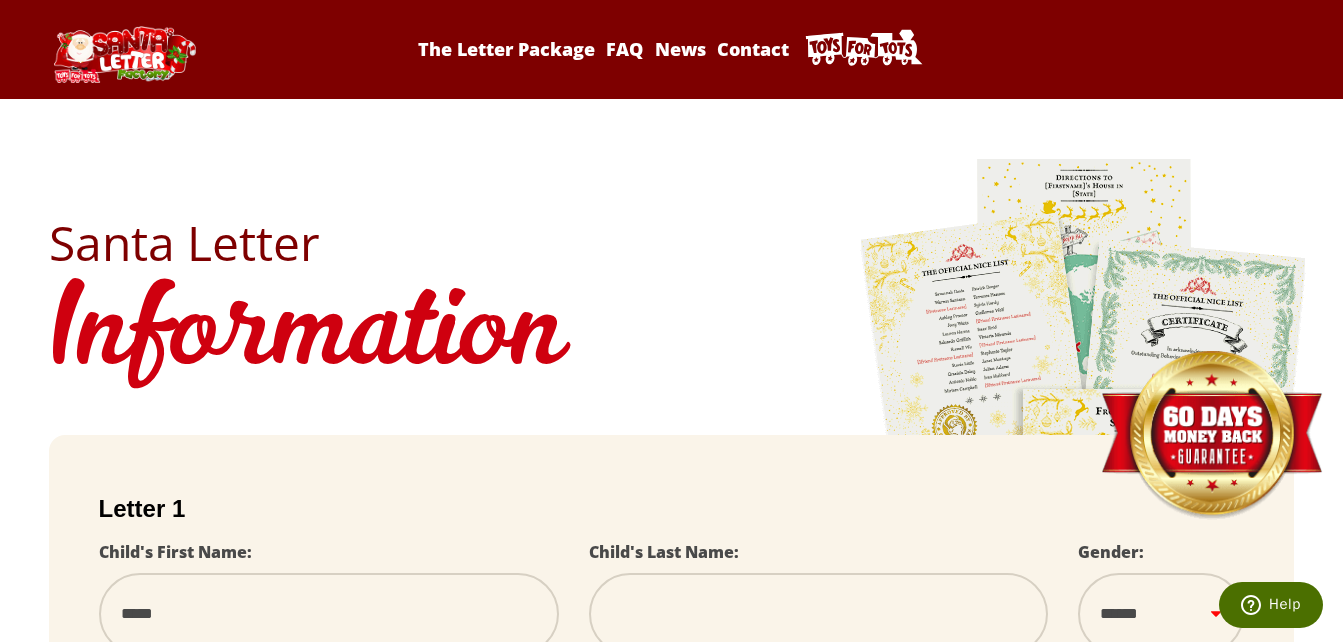 type on "********" 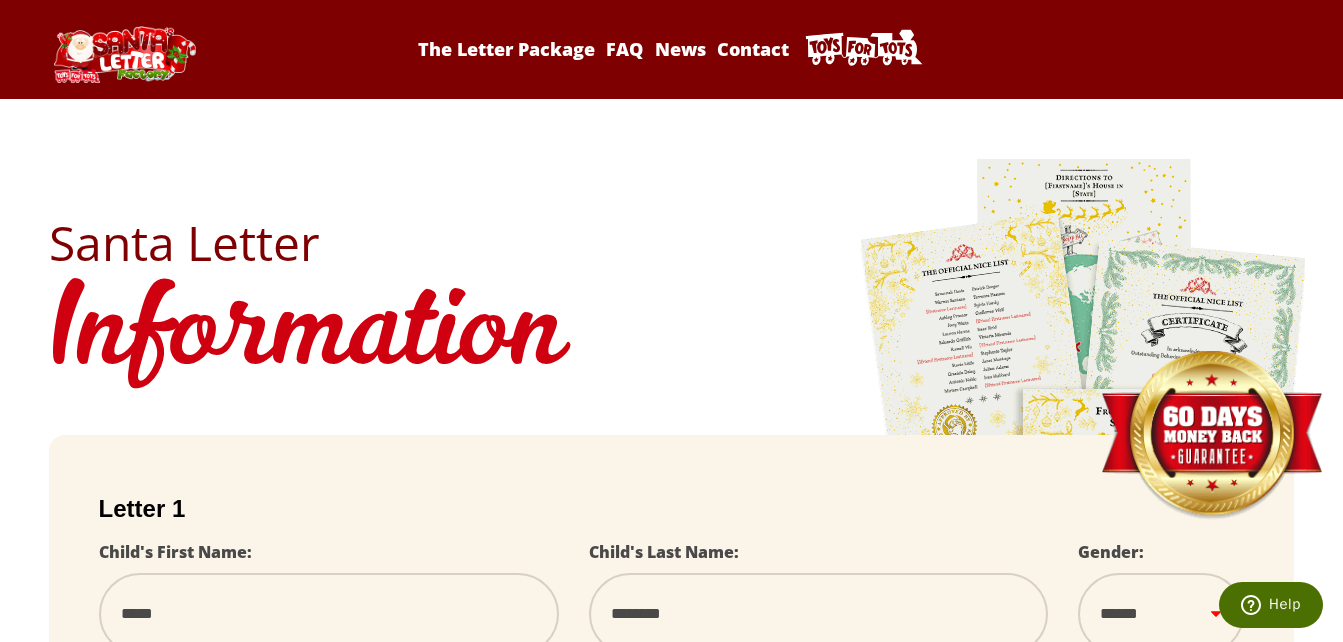 select 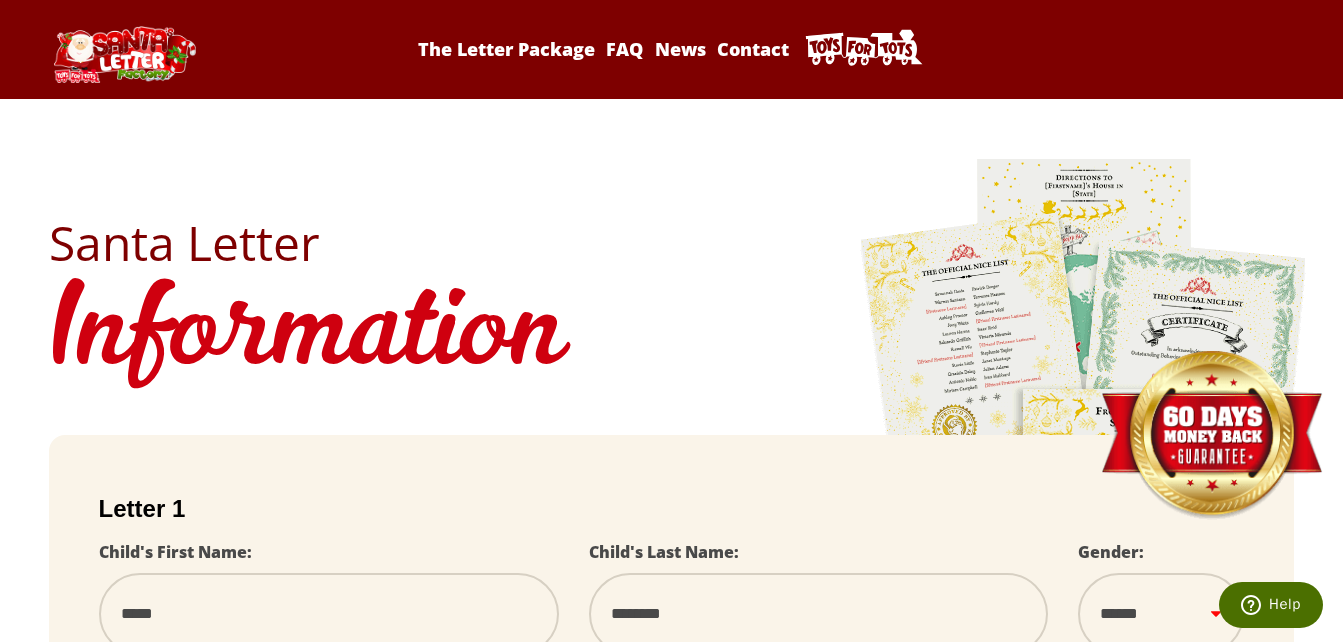 type on "********" 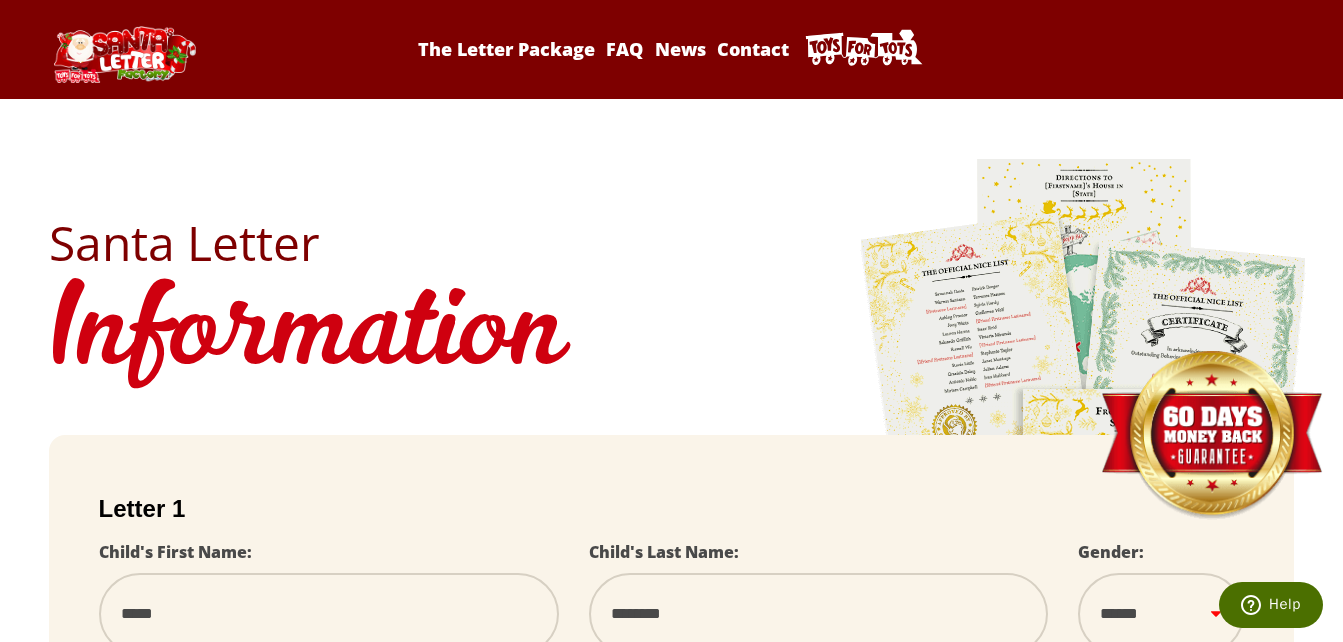 click on "Help" at bounding box center [1271, 605] 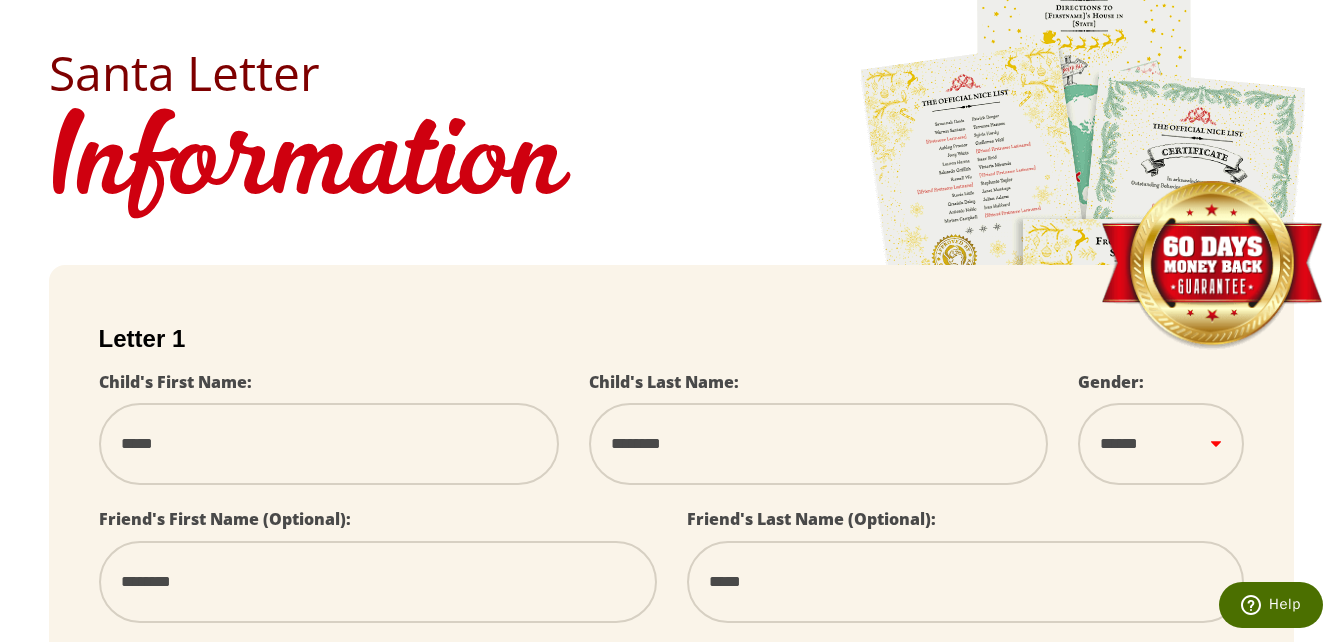 scroll, scrollTop: 200, scrollLeft: 0, axis: vertical 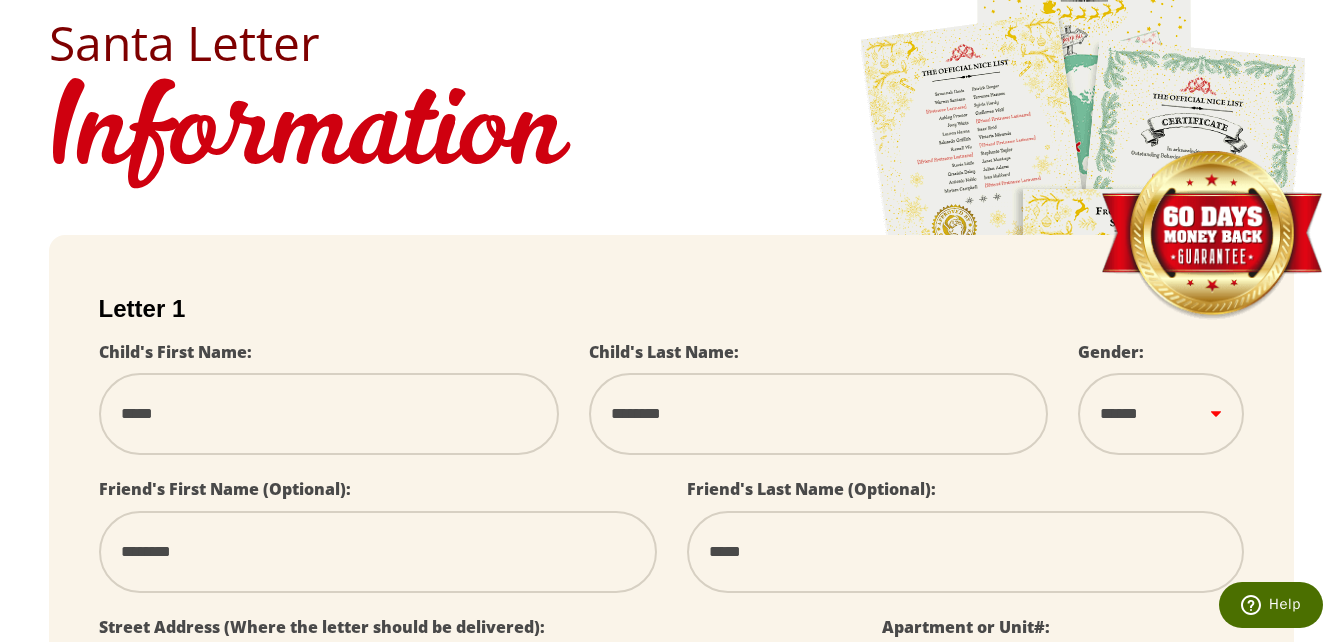 click on "******   ***   ****" at bounding box center (1161, 414) 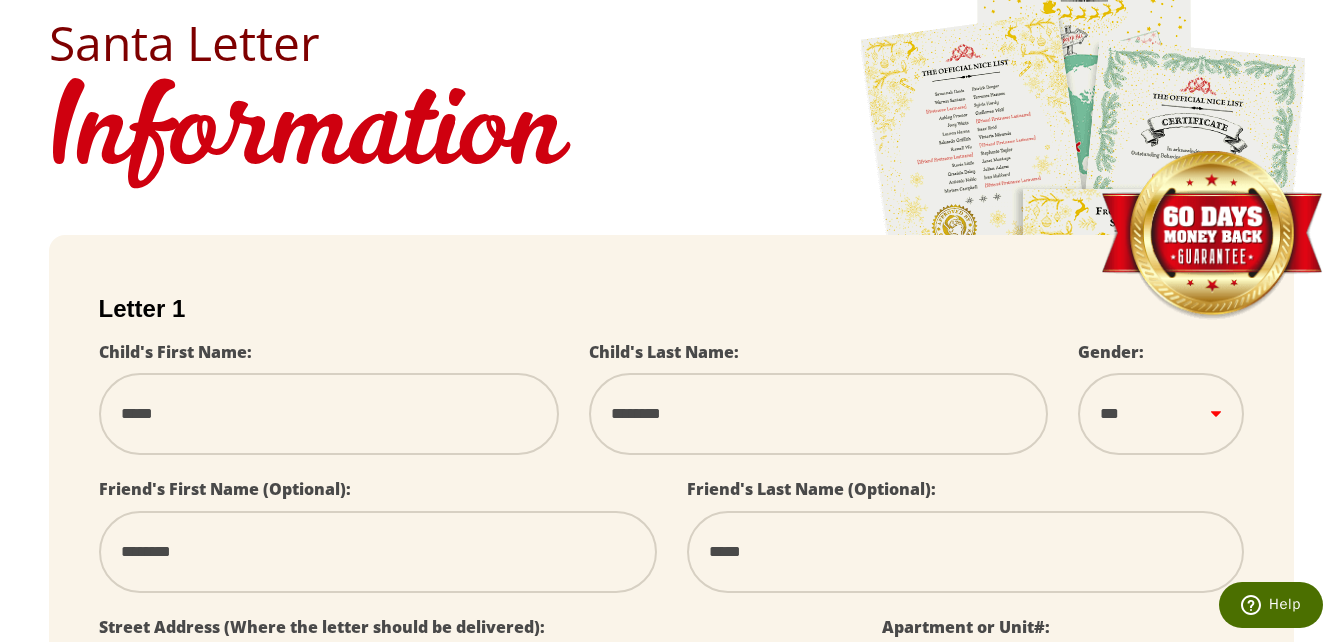 click on "******   ***   ****" at bounding box center [1161, 414] 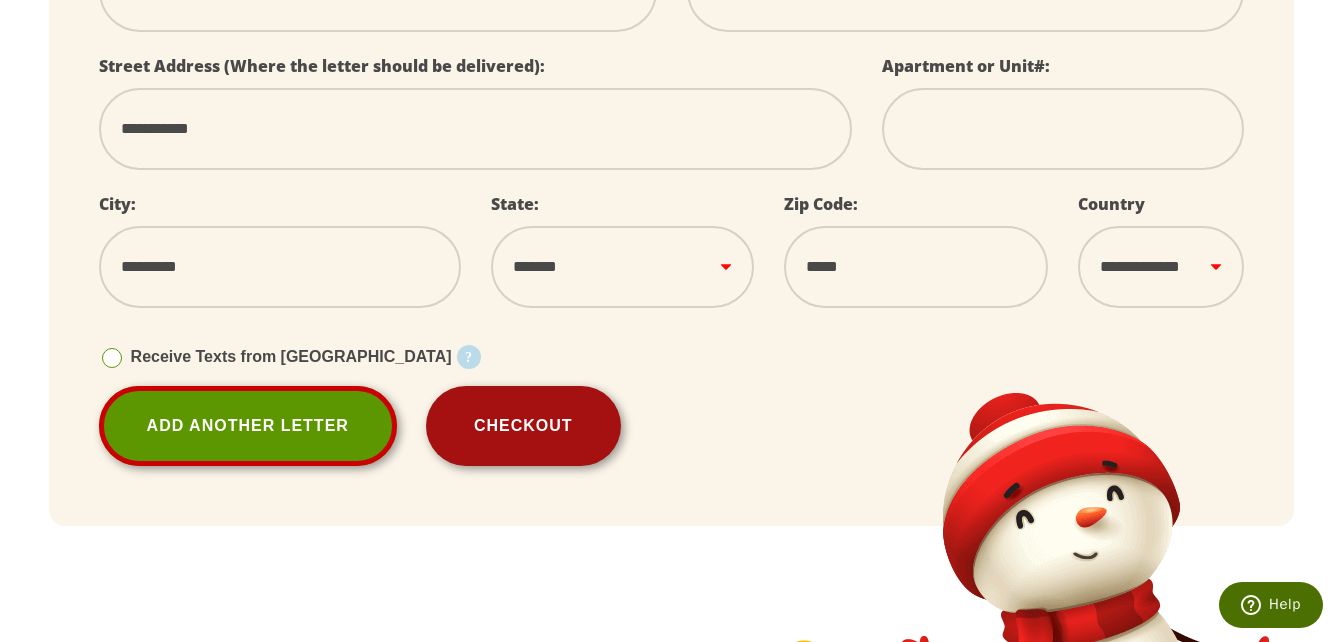 click on "Checkout" at bounding box center [523, 426] 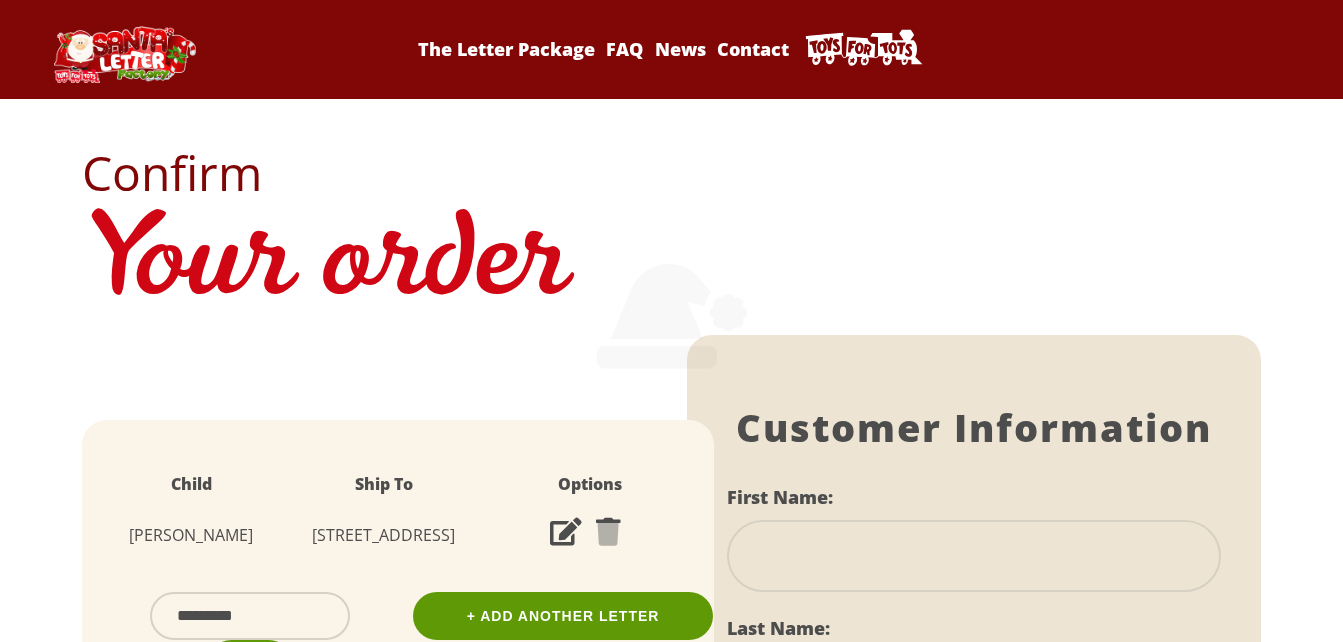 scroll, scrollTop: 0, scrollLeft: 0, axis: both 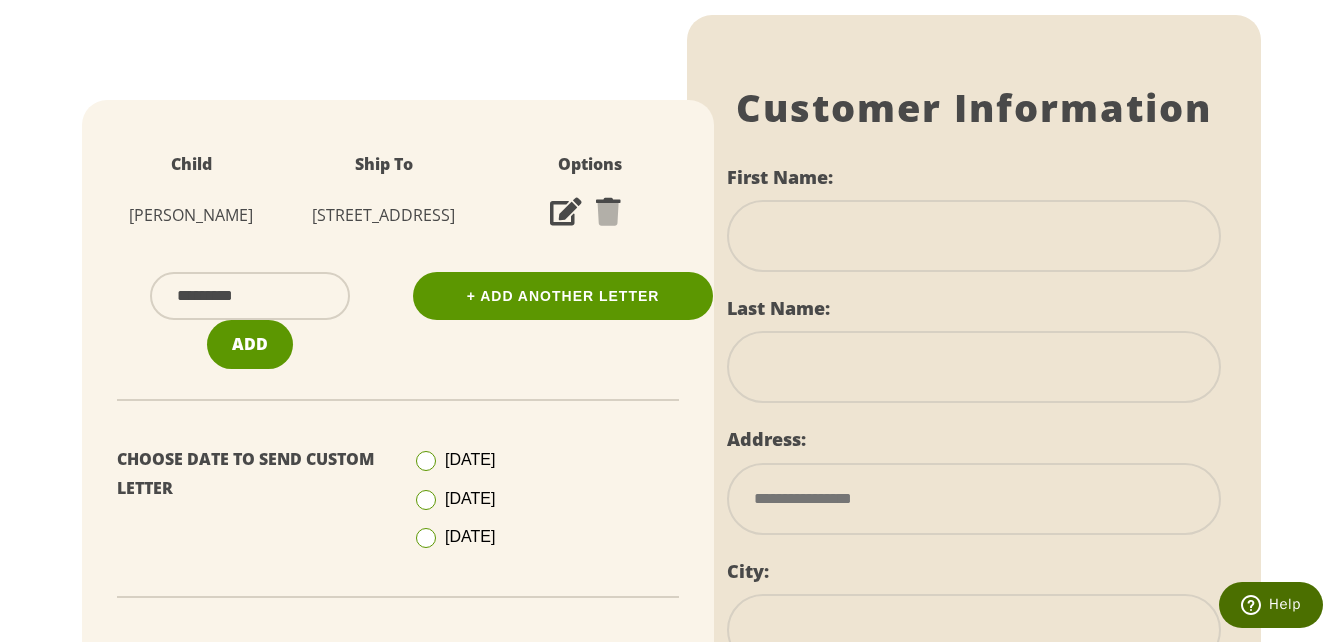 click at bounding box center (426, 538) 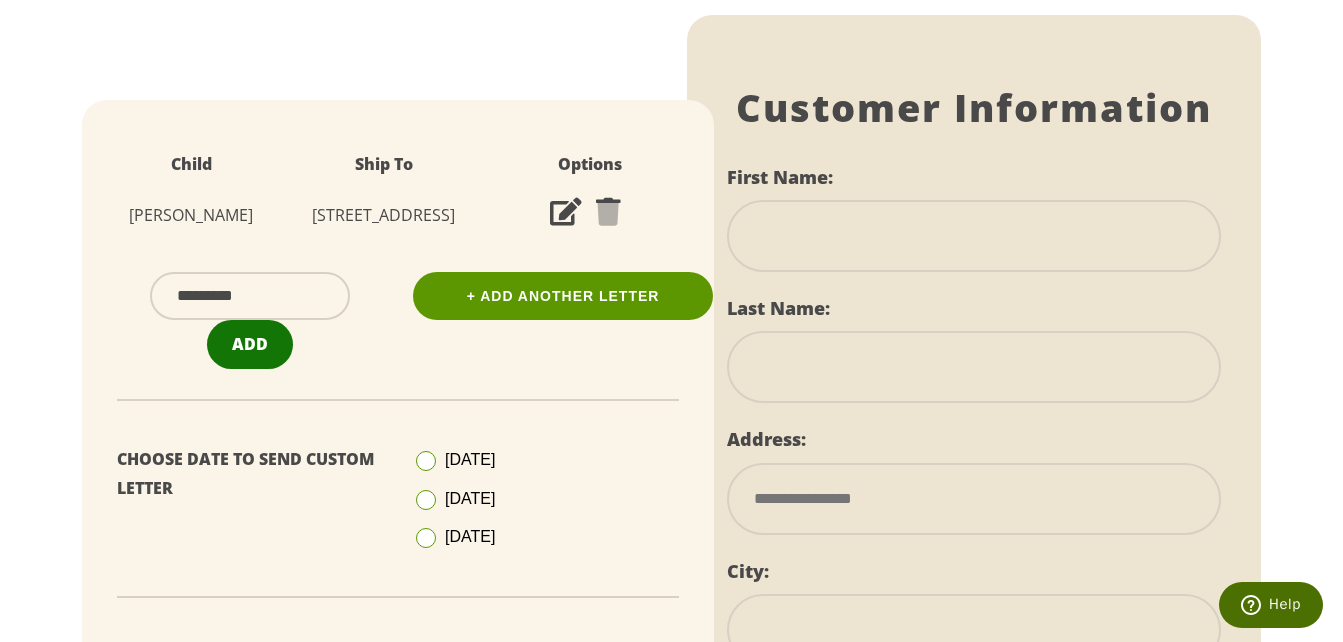 click on "Add" at bounding box center (250, 344) 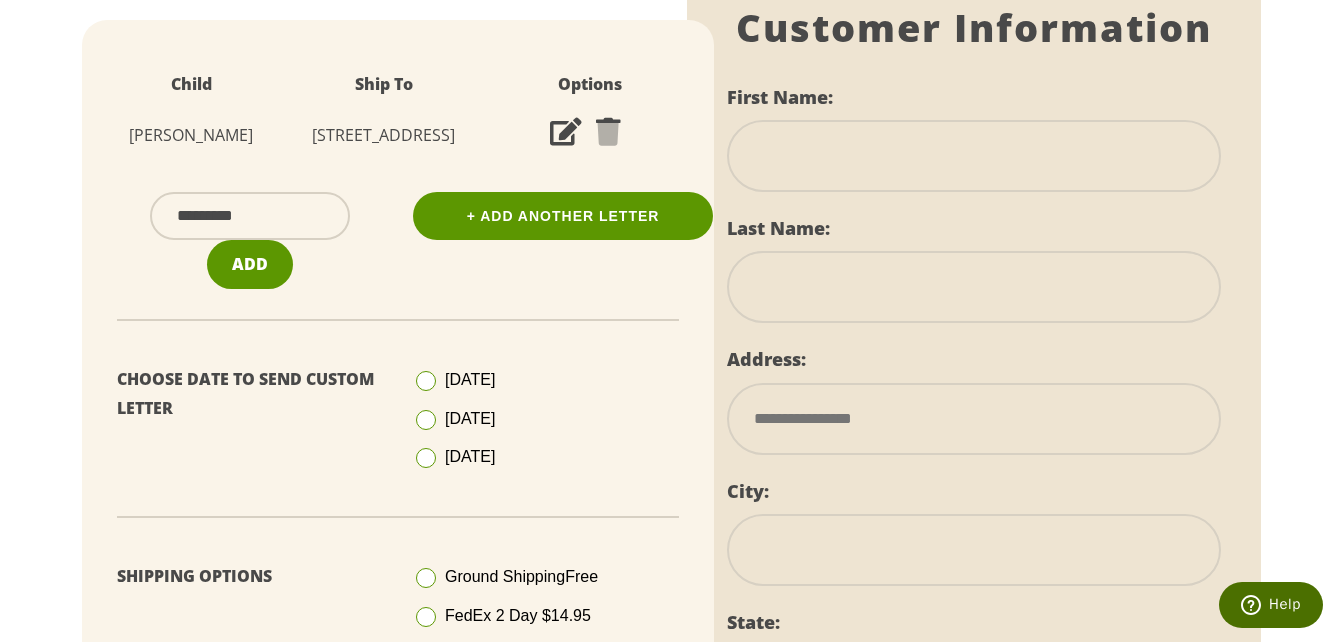 scroll, scrollTop: 533, scrollLeft: 0, axis: vertical 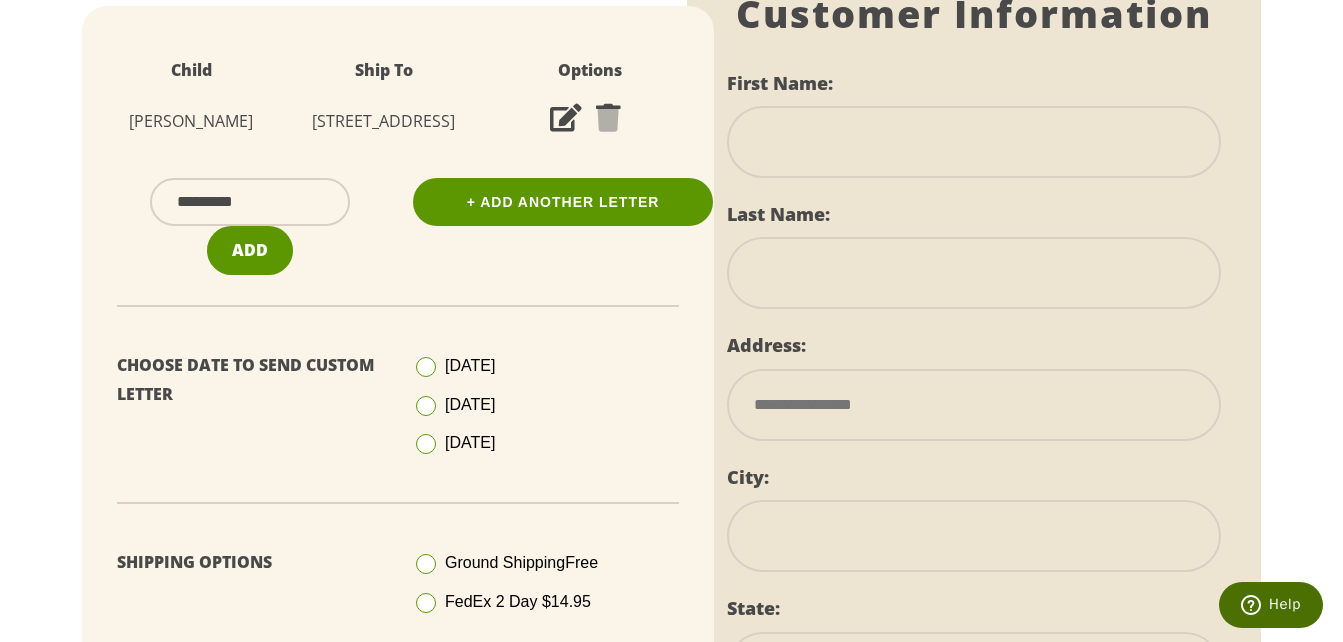 click at bounding box center [974, 142] 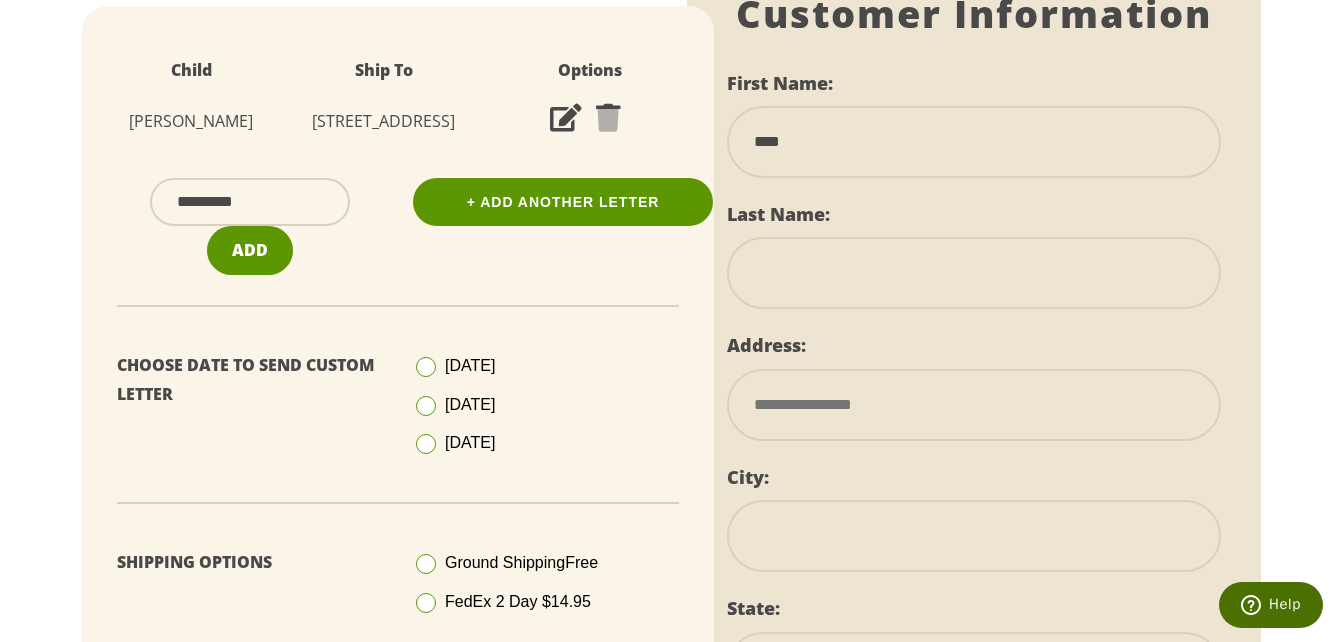 type on "*****" 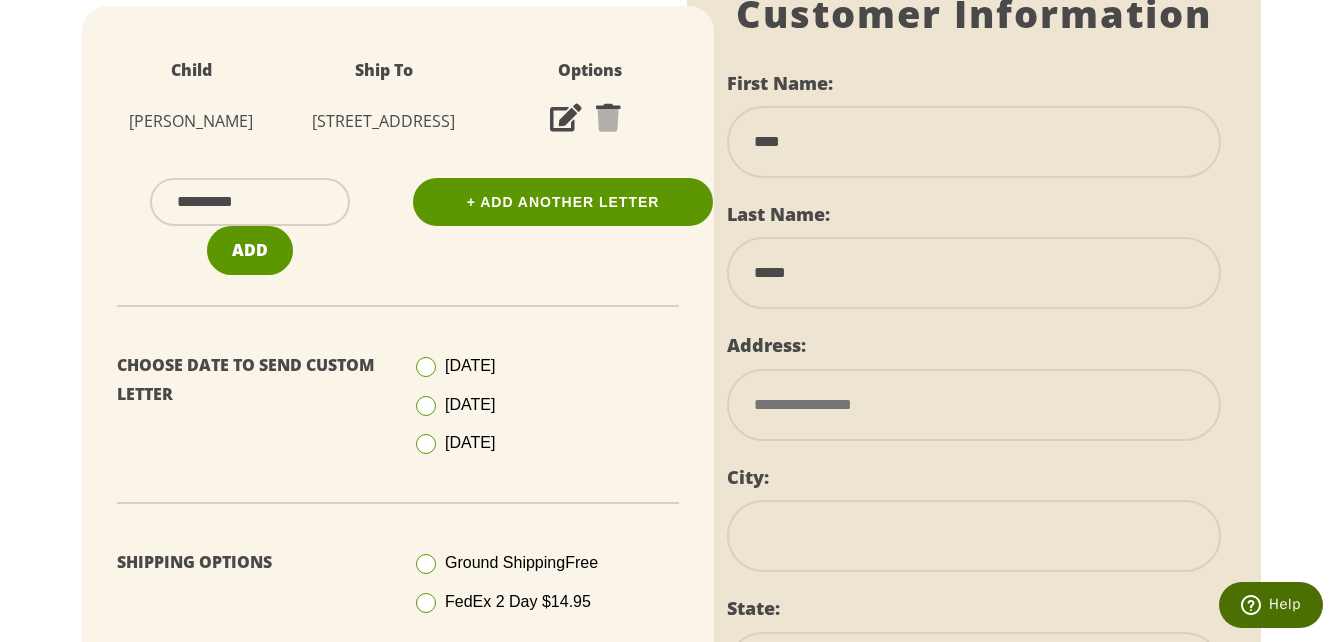 type on "**********" 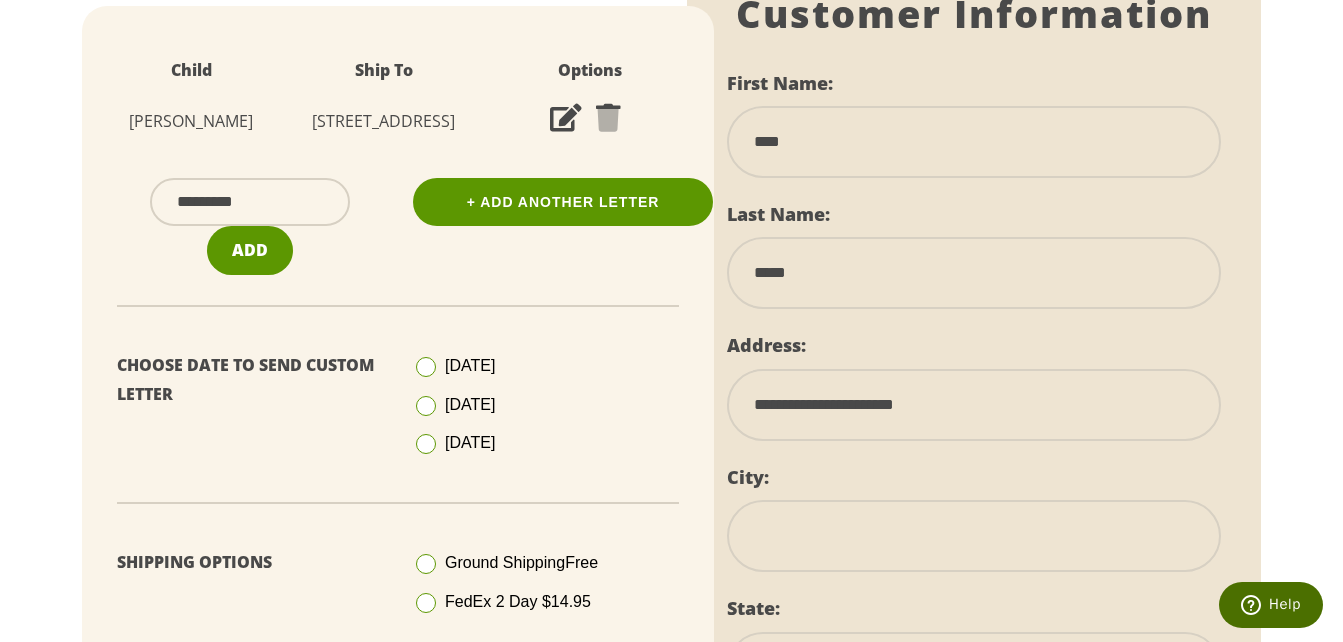 type on "**********" 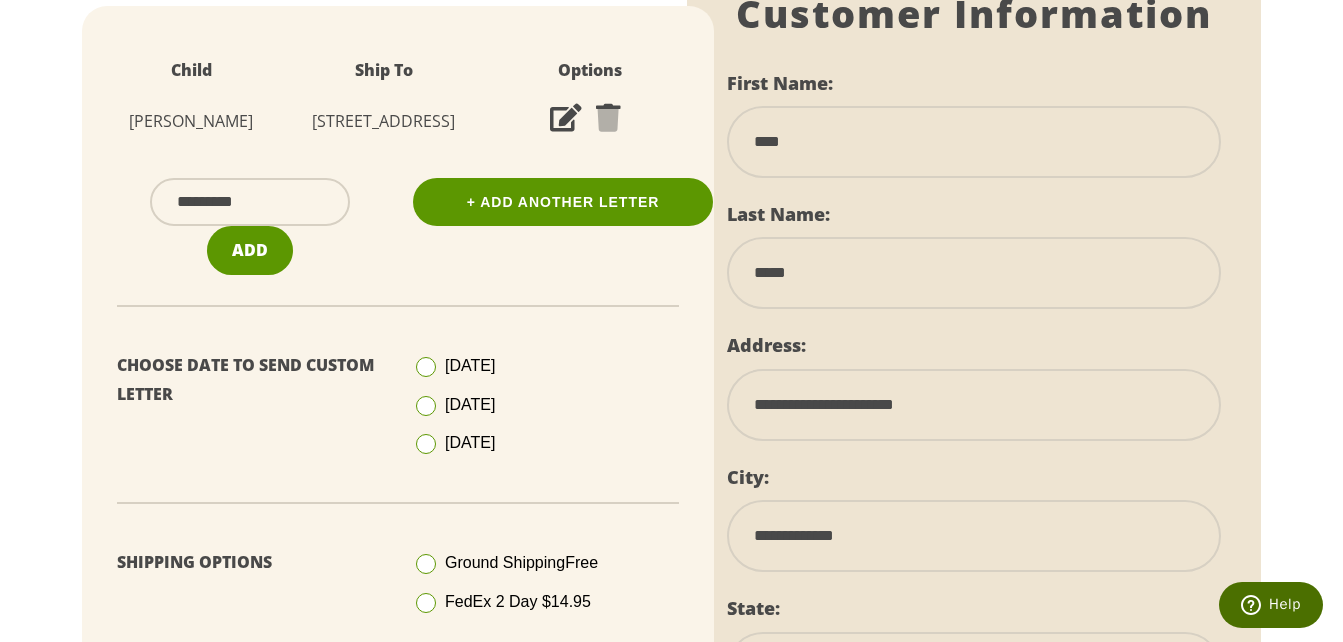 select on "**" 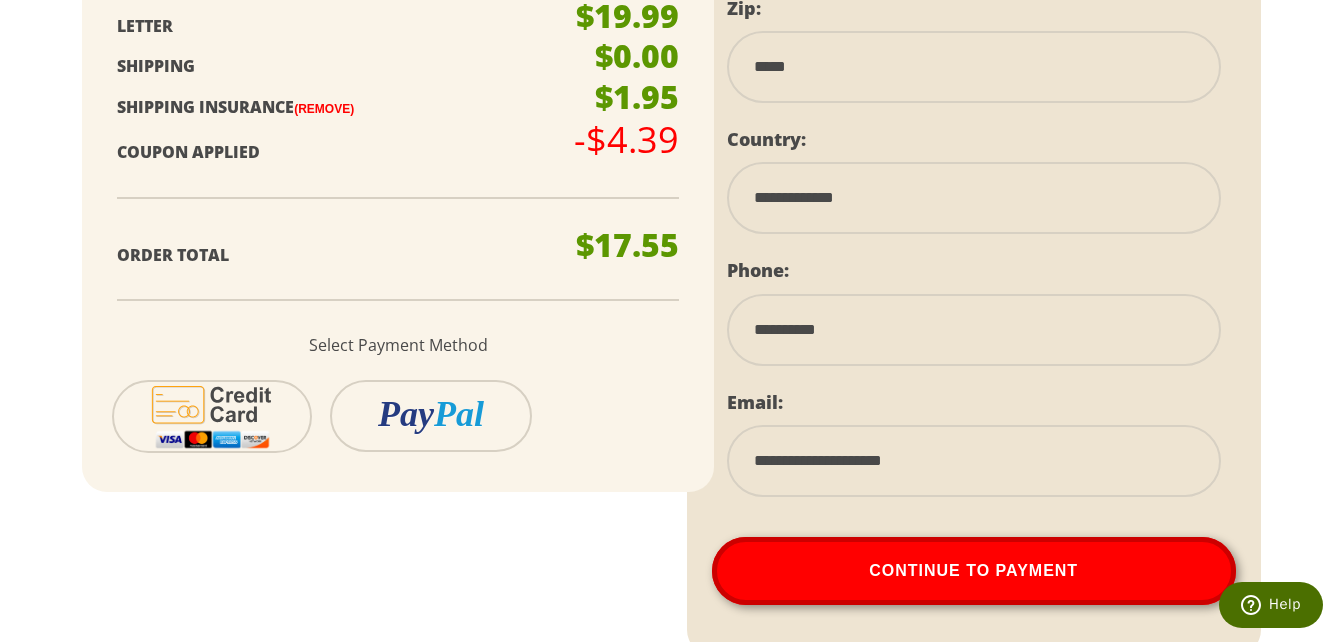 scroll, scrollTop: 1240, scrollLeft: 0, axis: vertical 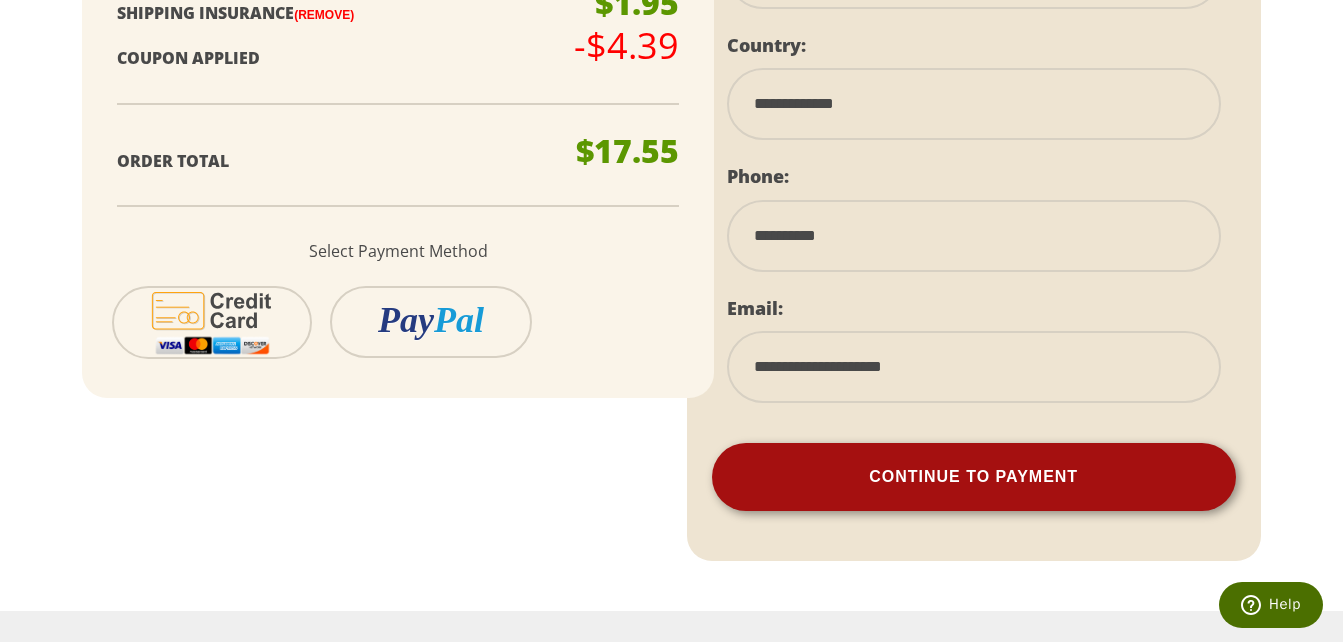 click on "Continue To Payment" at bounding box center (974, 477) 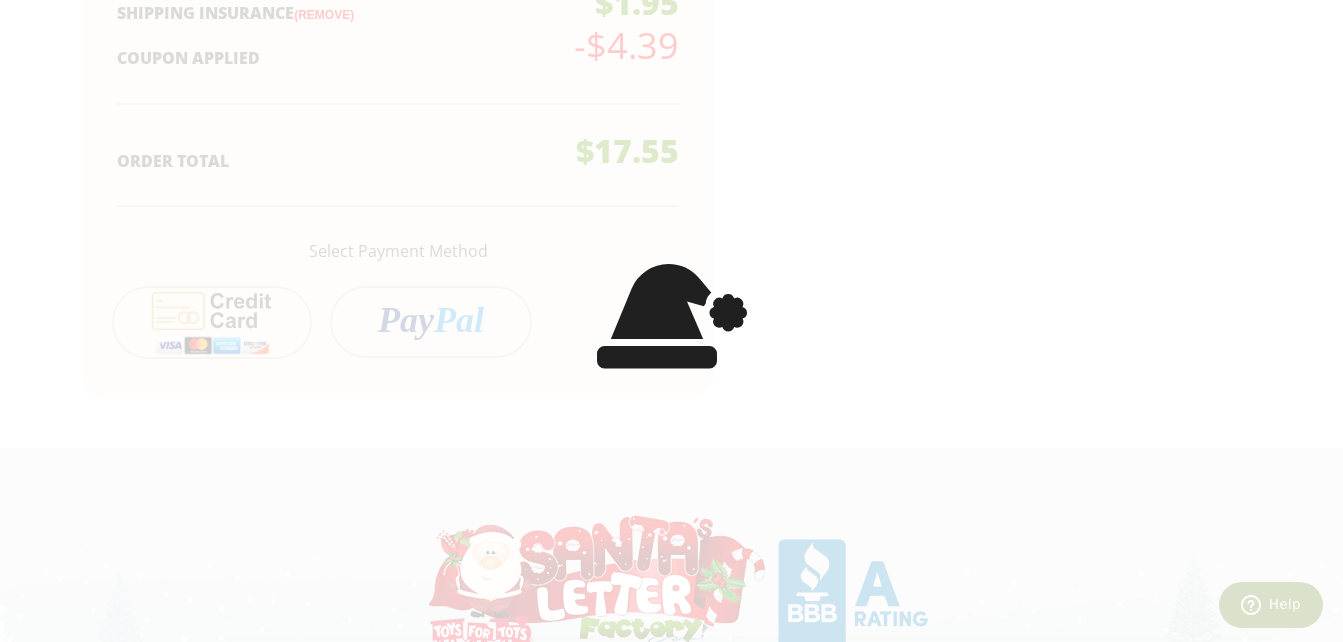 scroll, scrollTop: 481, scrollLeft: 0, axis: vertical 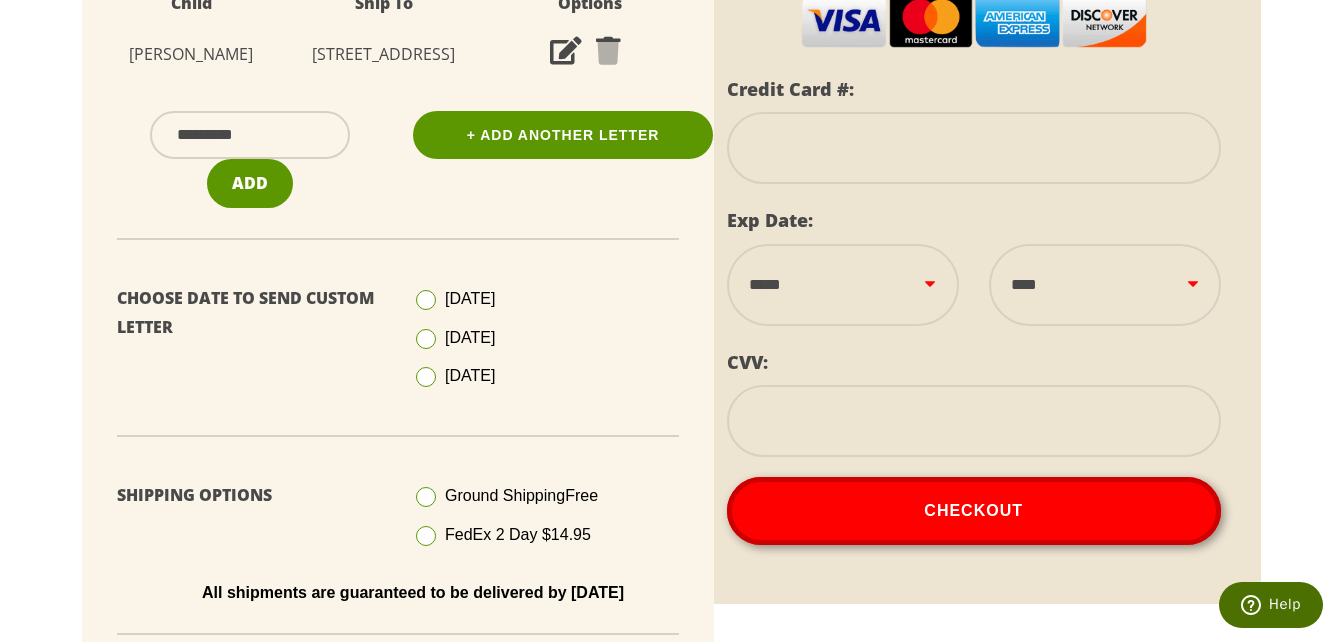 click at bounding box center [974, 148] 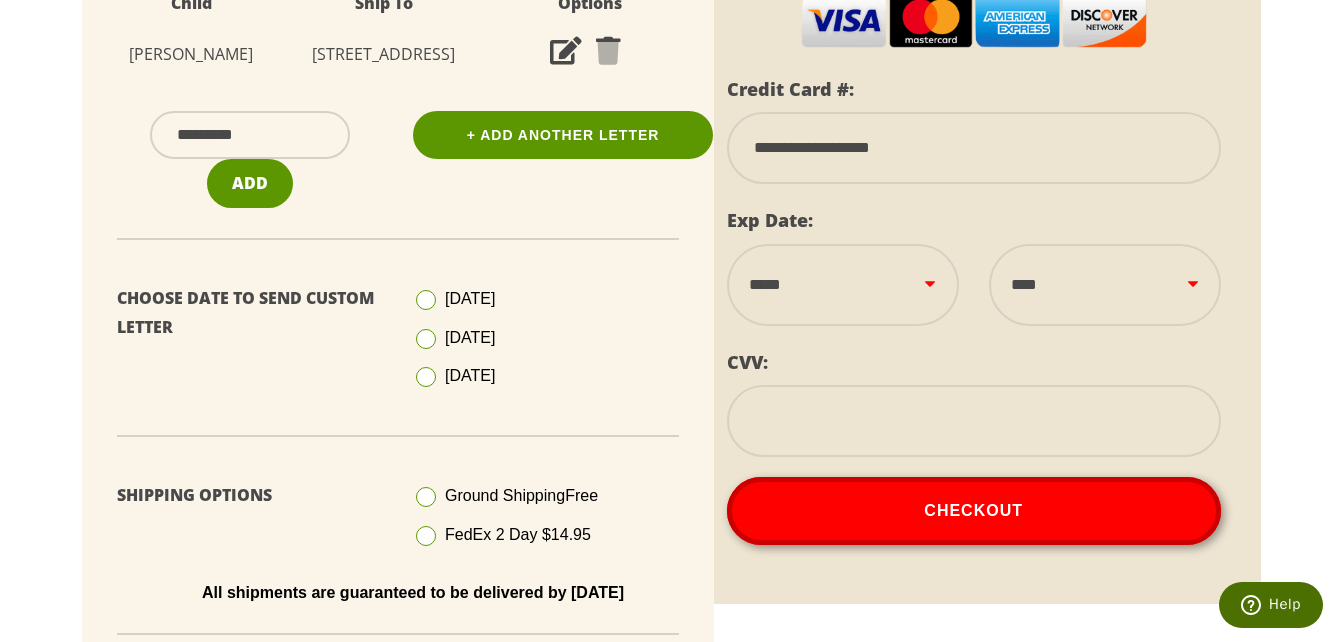 type on "**********" 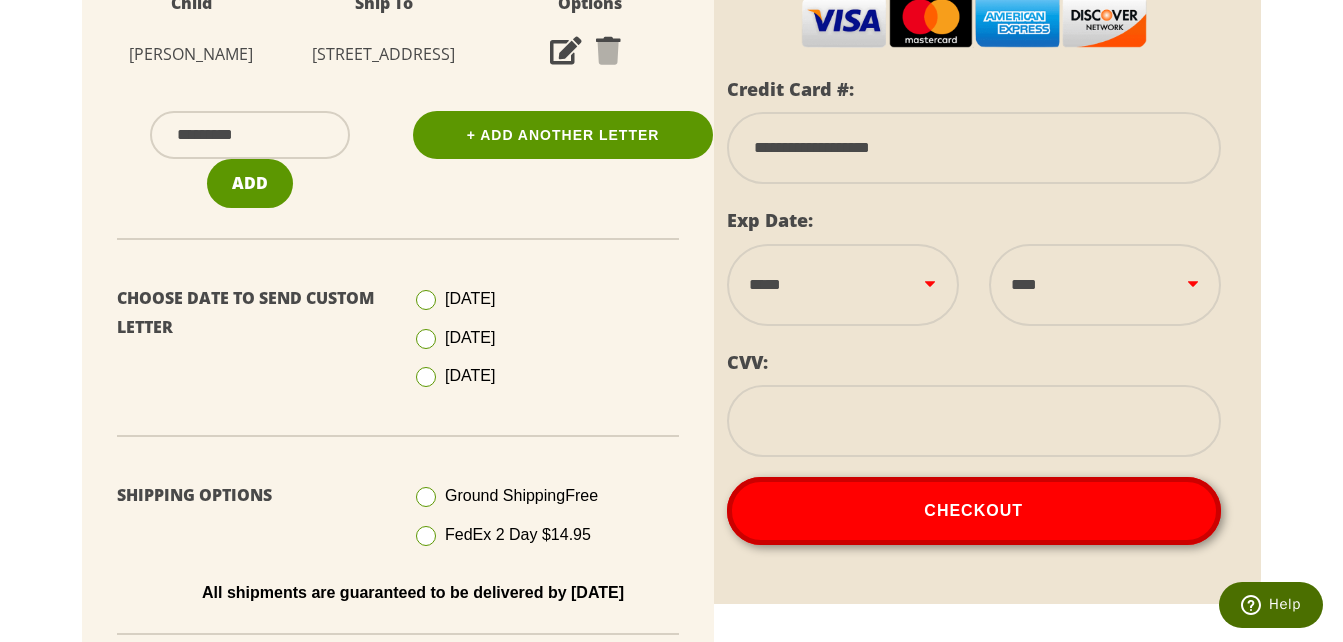 click on "**********" at bounding box center (843, 285) 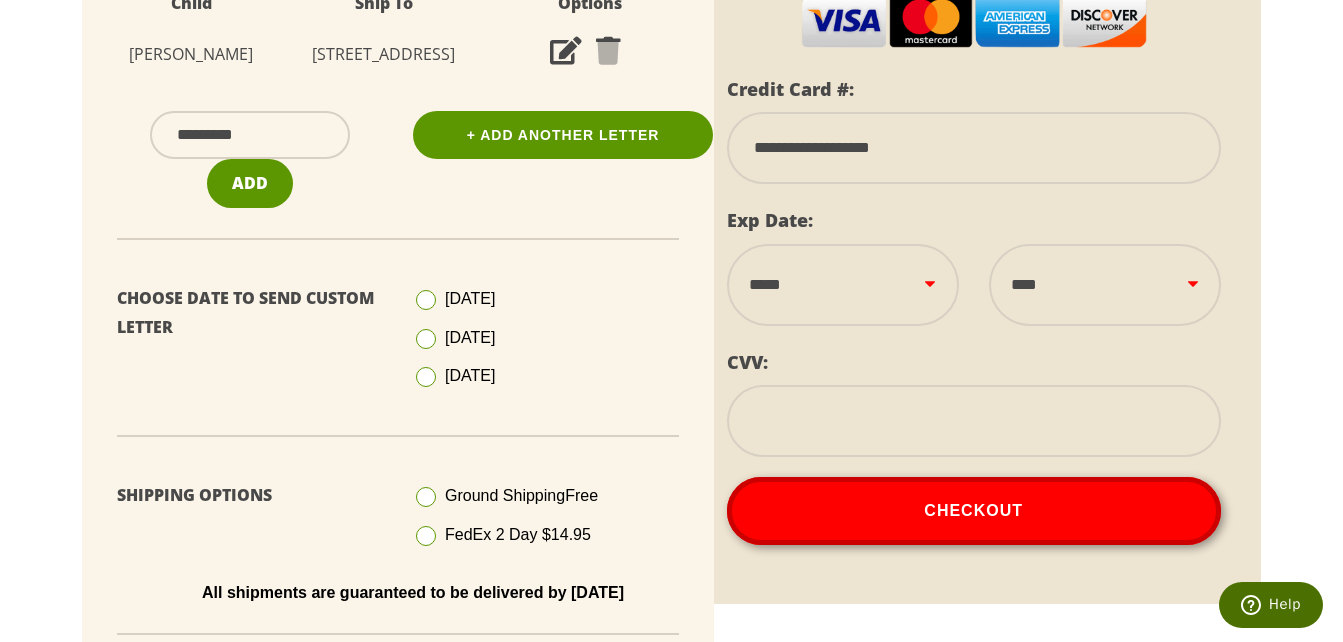 select on "**" 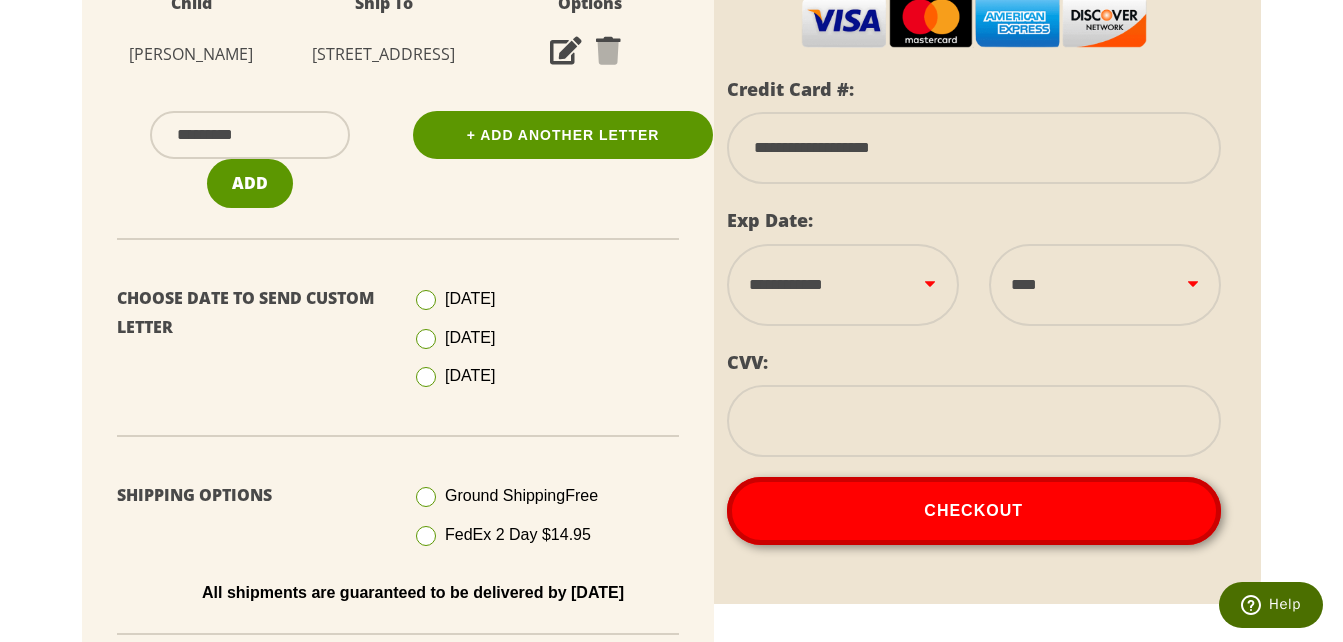 click on "**********" at bounding box center [843, 285] 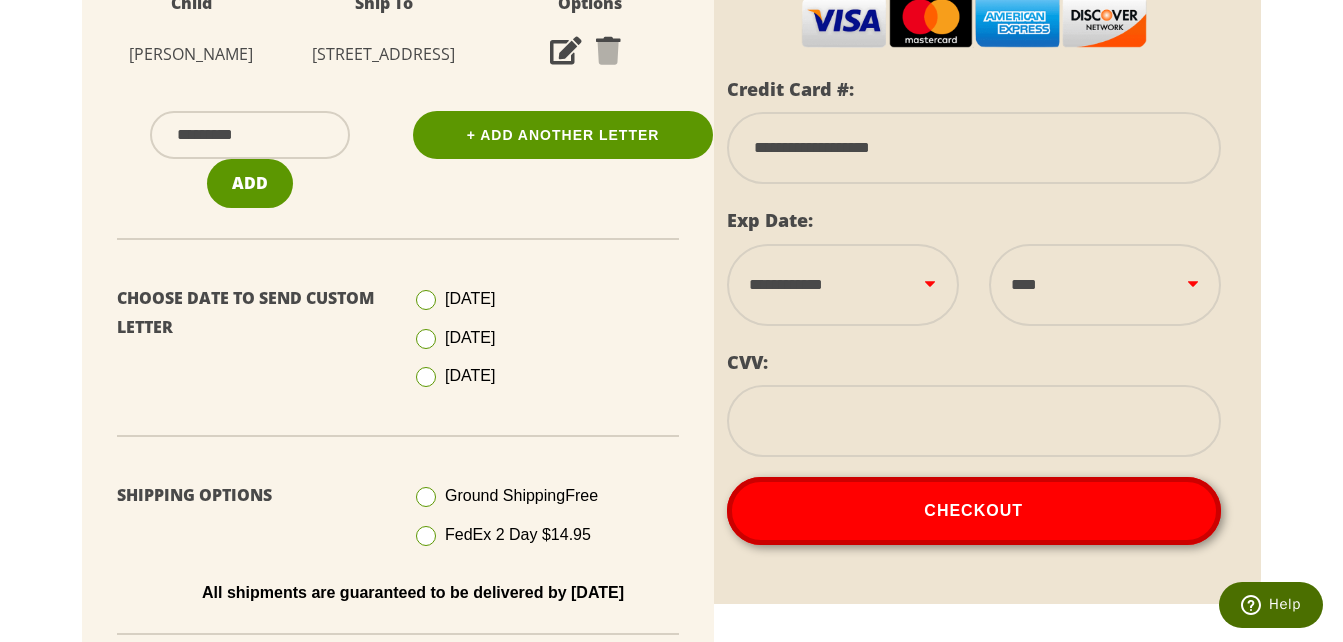 select on "****" 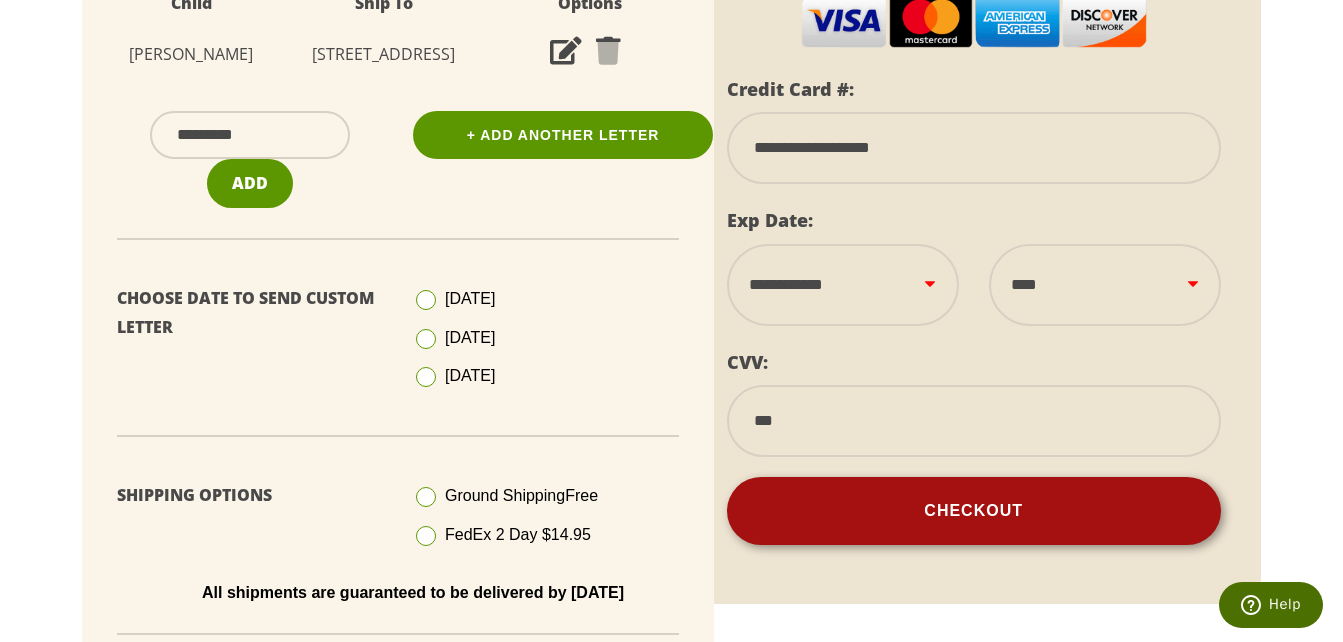 type on "***" 